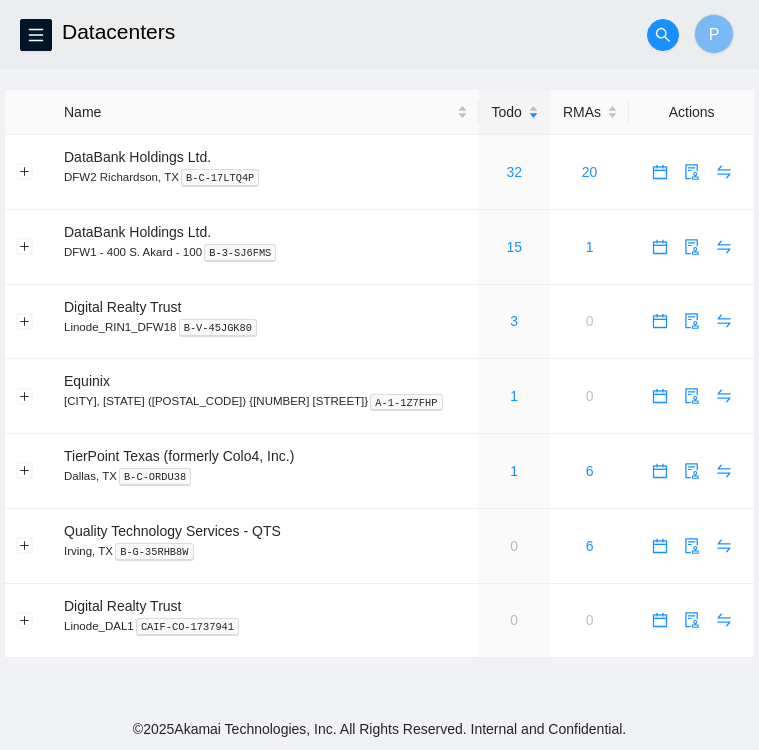 scroll, scrollTop: 0, scrollLeft: 0, axis: both 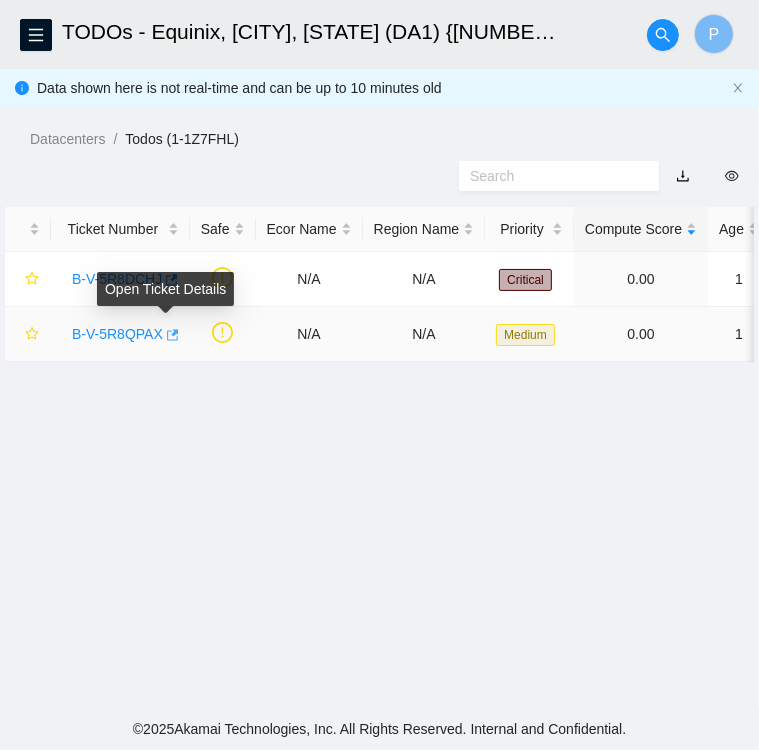 click at bounding box center [171, 335] 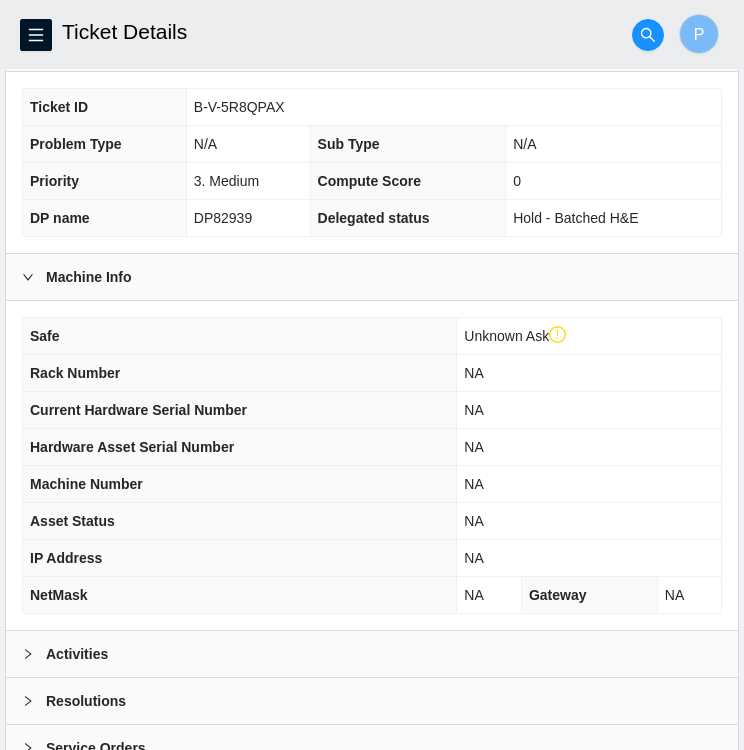 scroll, scrollTop: 514, scrollLeft: 0, axis: vertical 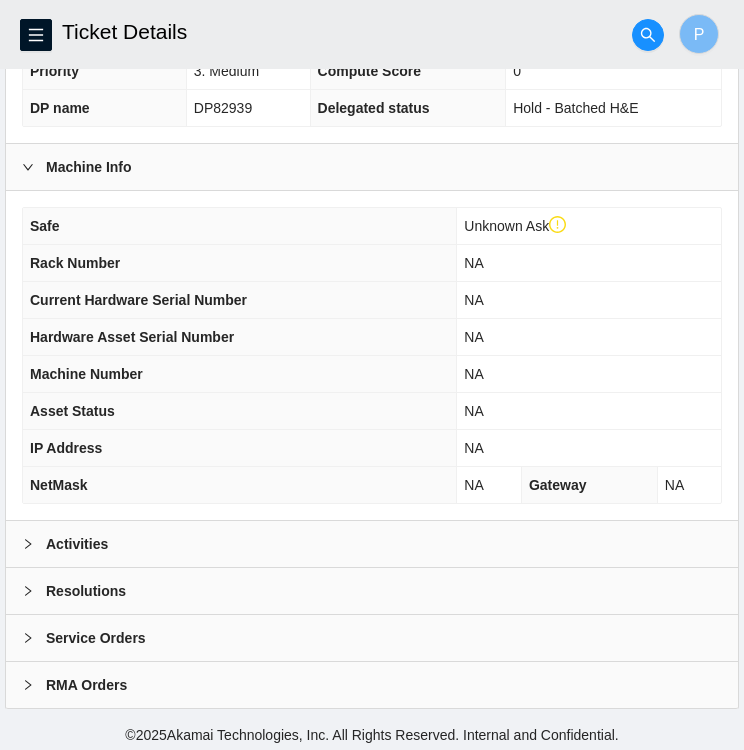 click 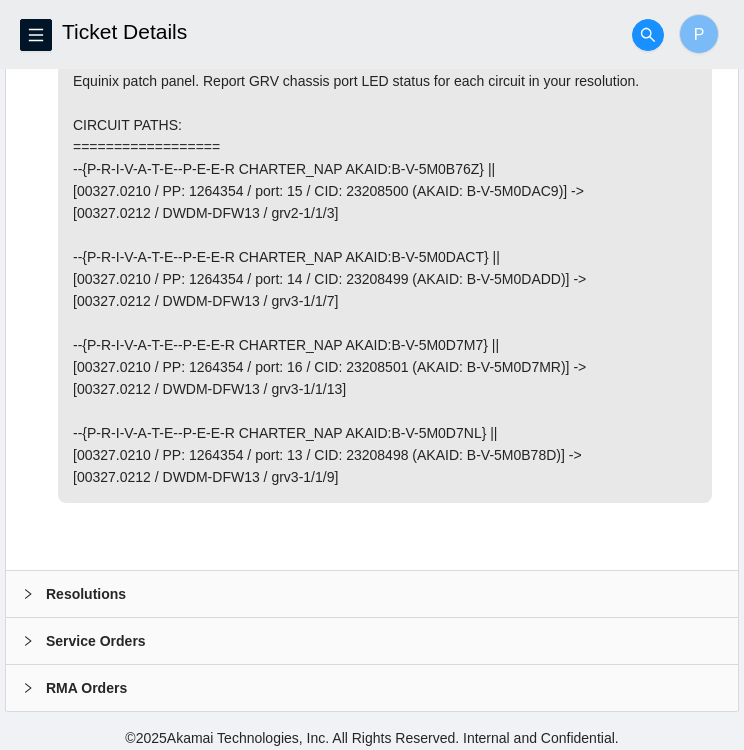 scroll, scrollTop: 1107, scrollLeft: 0, axis: vertical 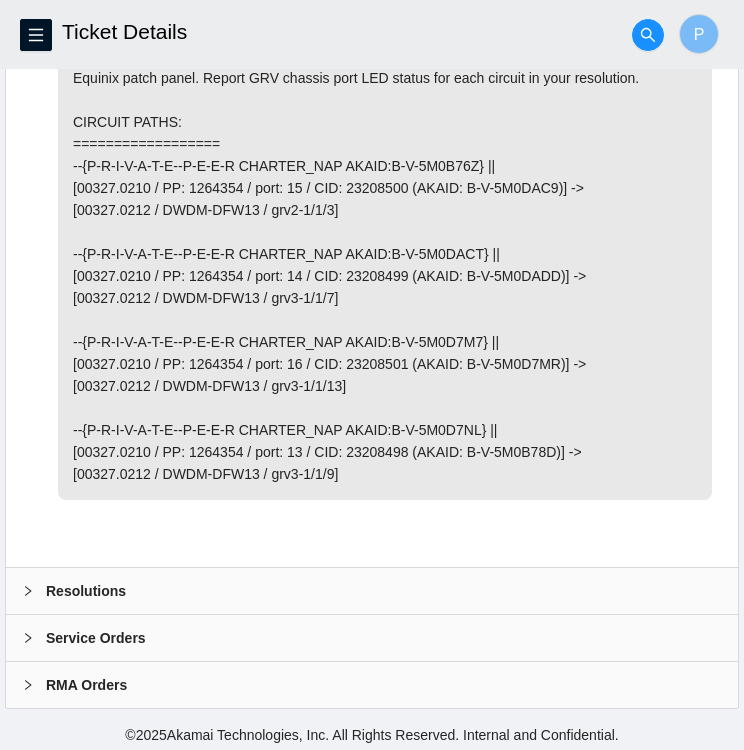 click 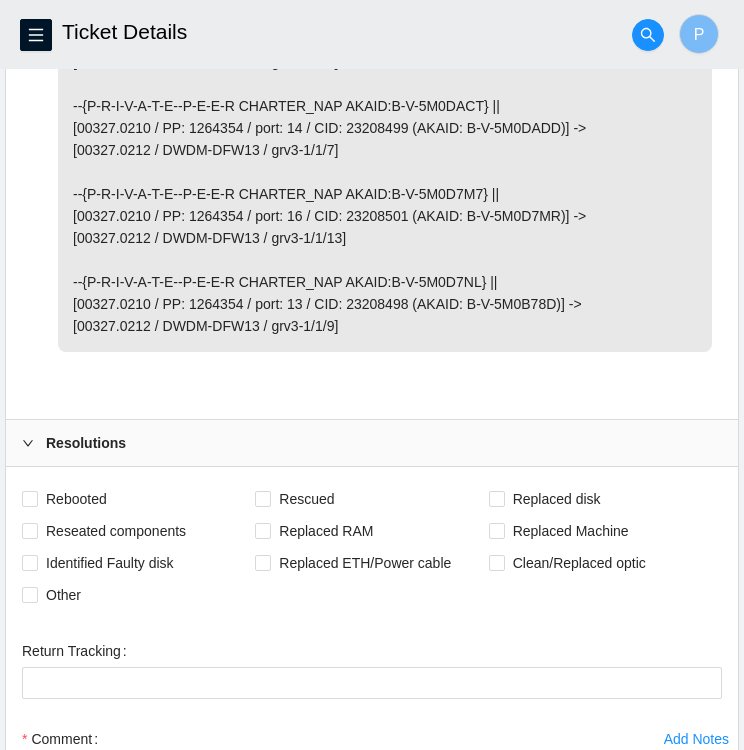 scroll, scrollTop: 1268, scrollLeft: 0, axis: vertical 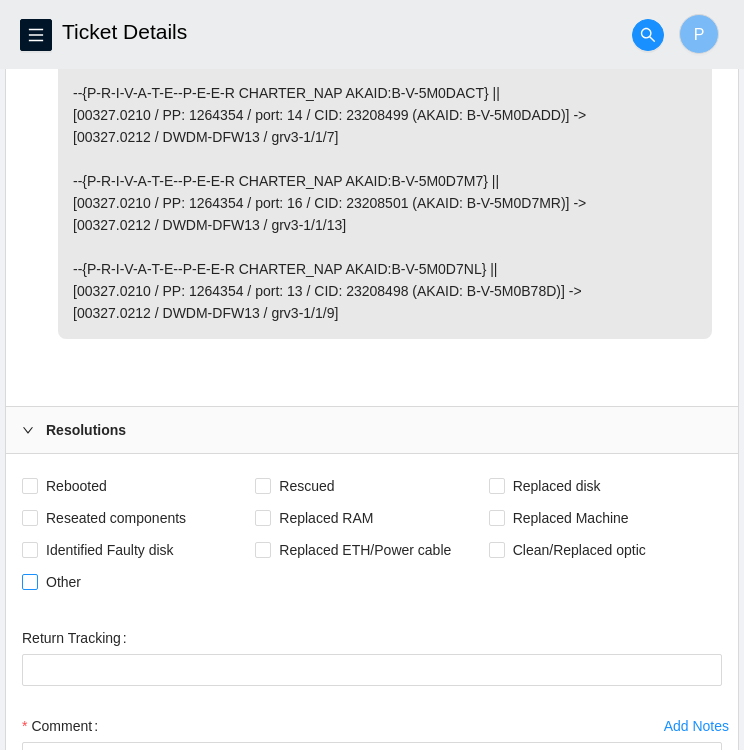 click on "Other" at bounding box center (29, 581) 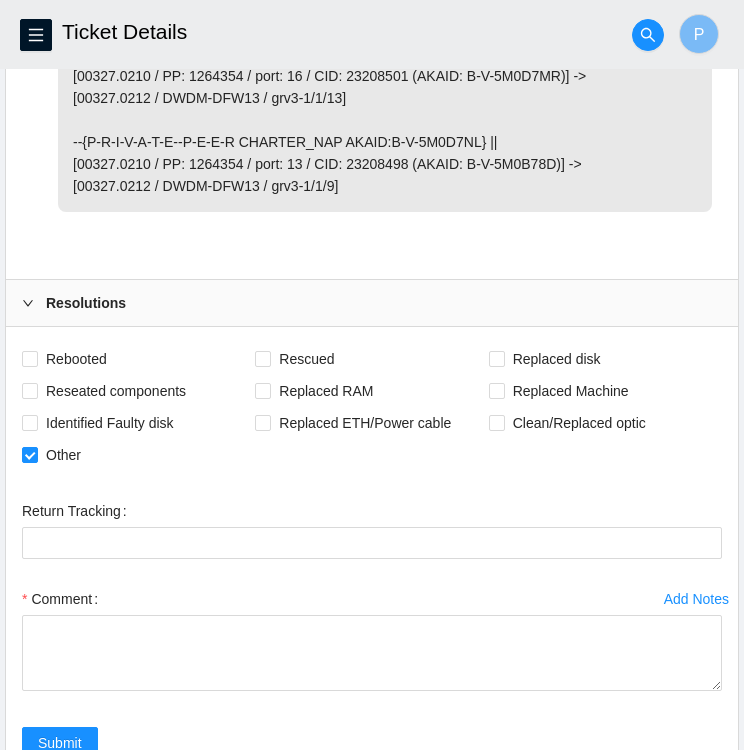 scroll, scrollTop: 1393, scrollLeft: 0, axis: vertical 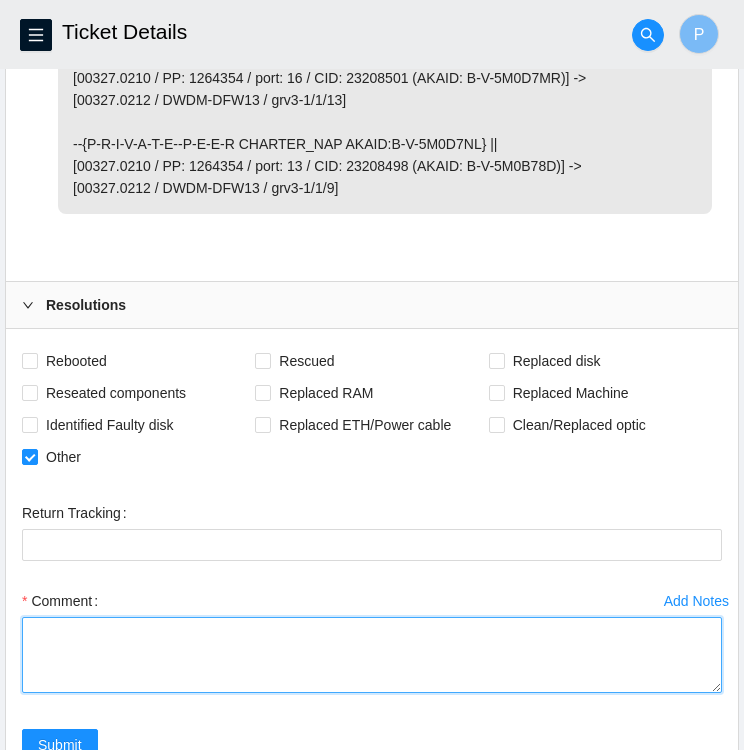 click on "Comment" at bounding box center (372, 655) 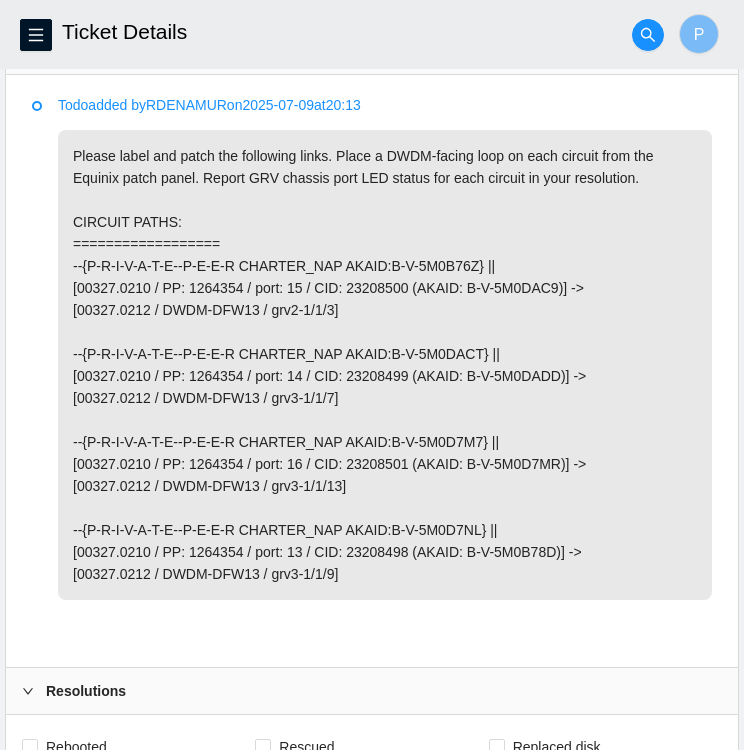 scroll, scrollTop: 1008, scrollLeft: 0, axis: vertical 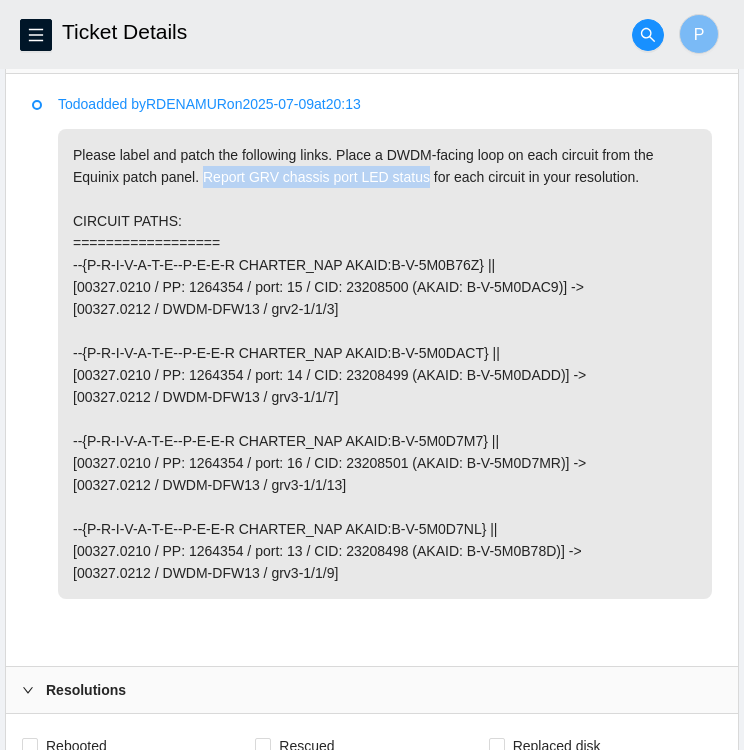 drag, startPoint x: 199, startPoint y: 169, endPoint x: 414, endPoint y: 163, distance: 215.08371 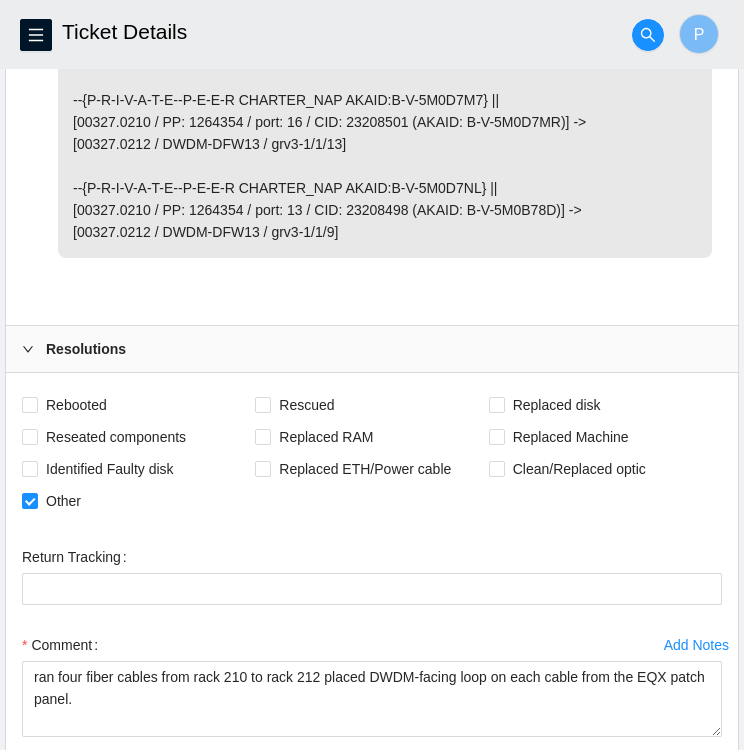 scroll, scrollTop: 1352, scrollLeft: 0, axis: vertical 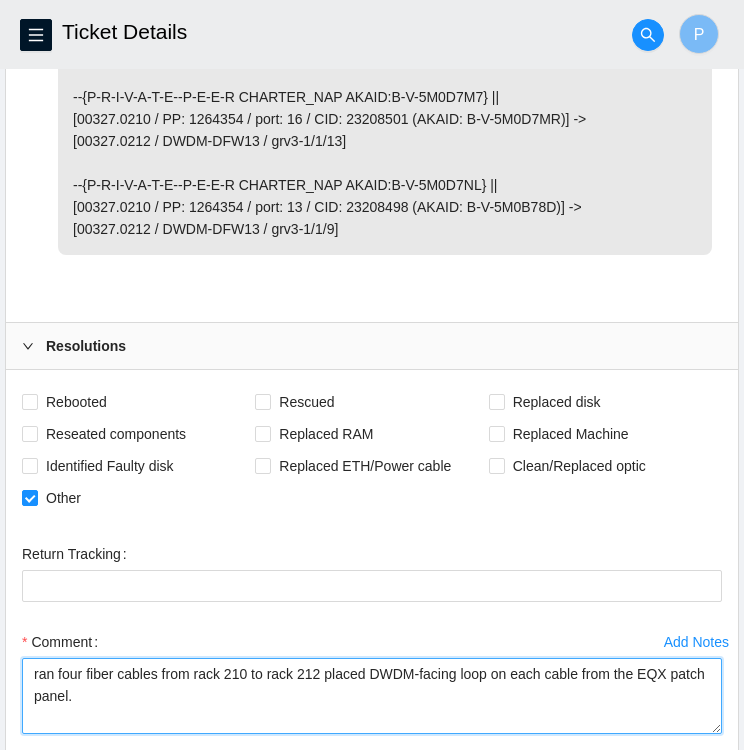click on "ran four fiber cables from rack 210 to rack 212 placed DWDM-facing loop on each cable from the EQX patch panel." at bounding box center [372, 696] 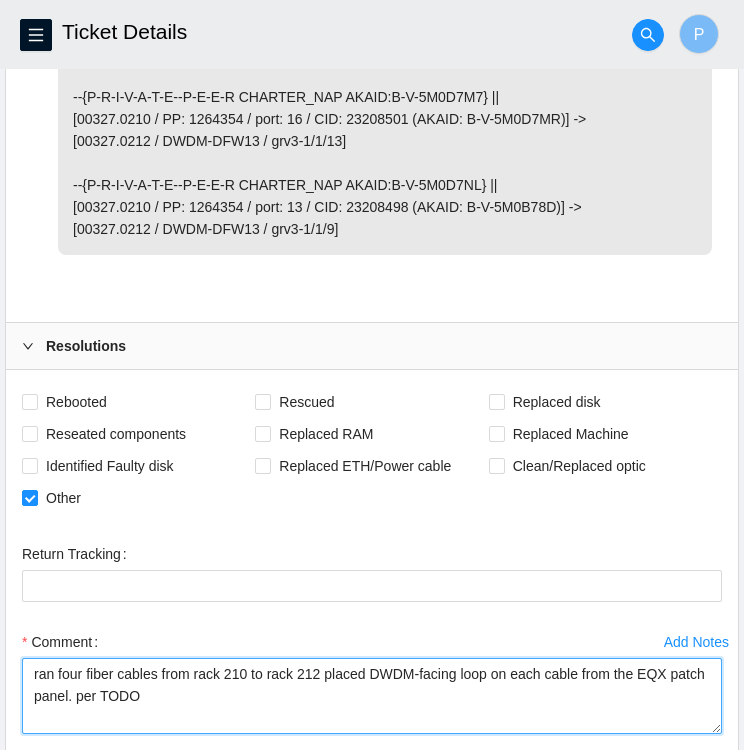 paste on "Report GRV chassis port LED status" 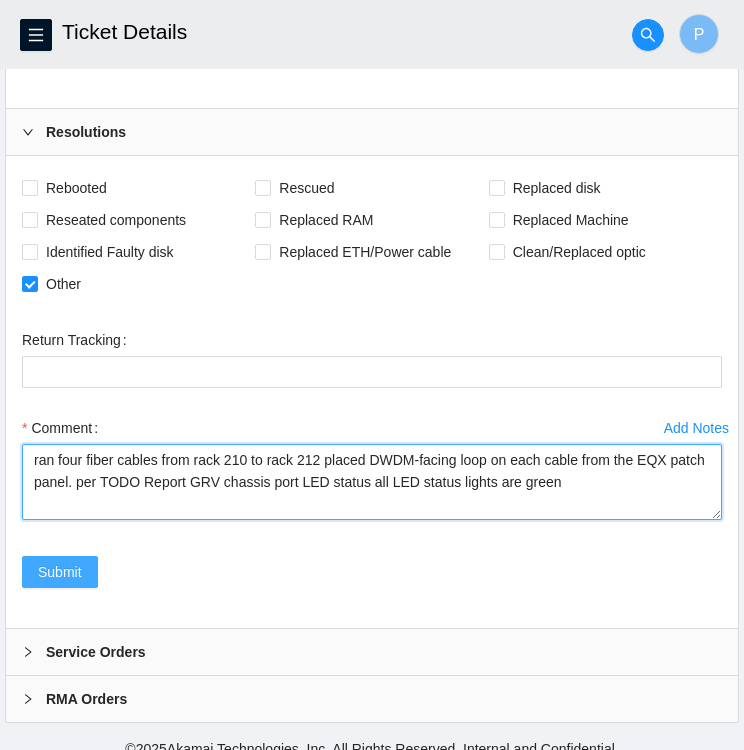 type on "ran four fiber cables from rack 210 to rack 212 placed DWDM-facing loop on each cable from the EQX patch panel. per TODO Report GRV chassis port LED status all LED status lights are green" 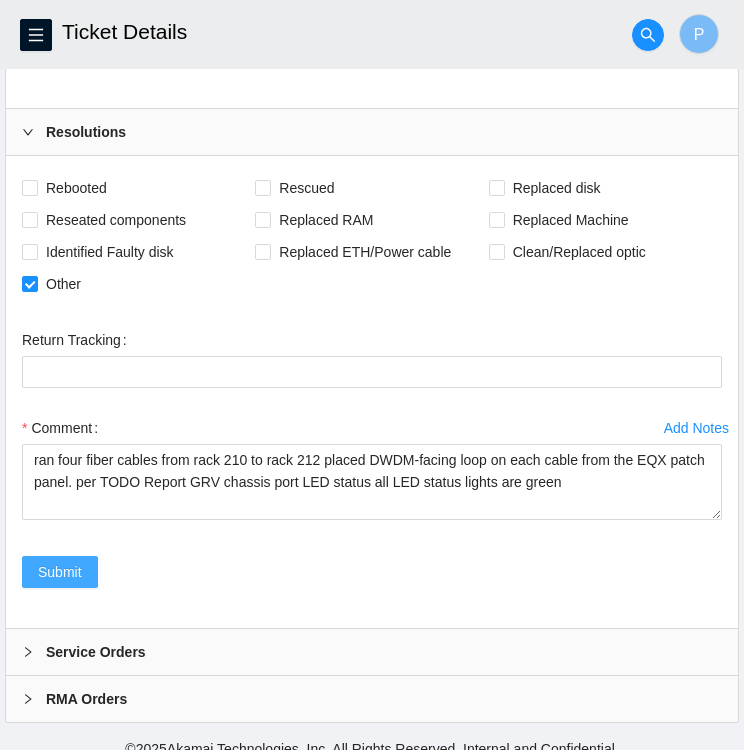 click on "Submit" at bounding box center [60, 572] 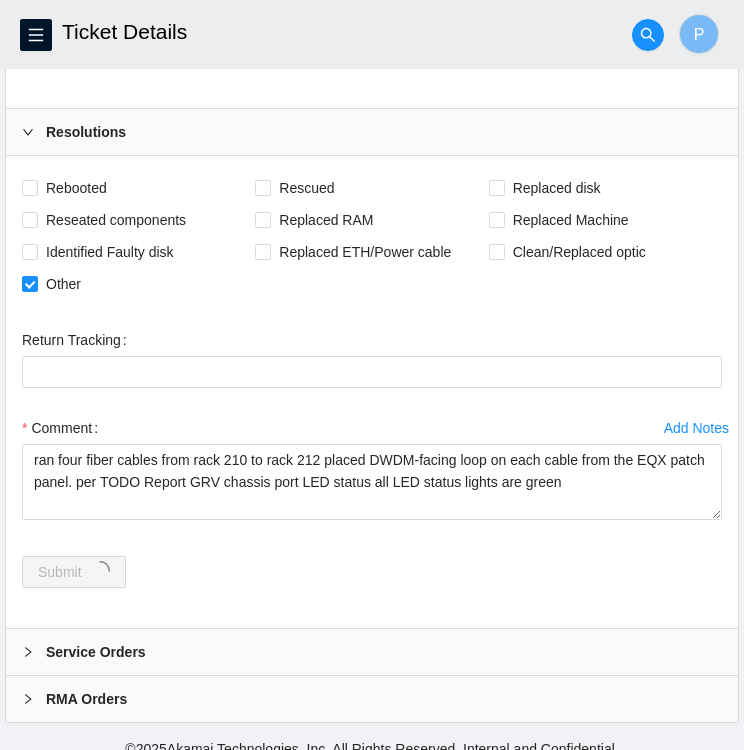 scroll, scrollTop: 0, scrollLeft: 0, axis: both 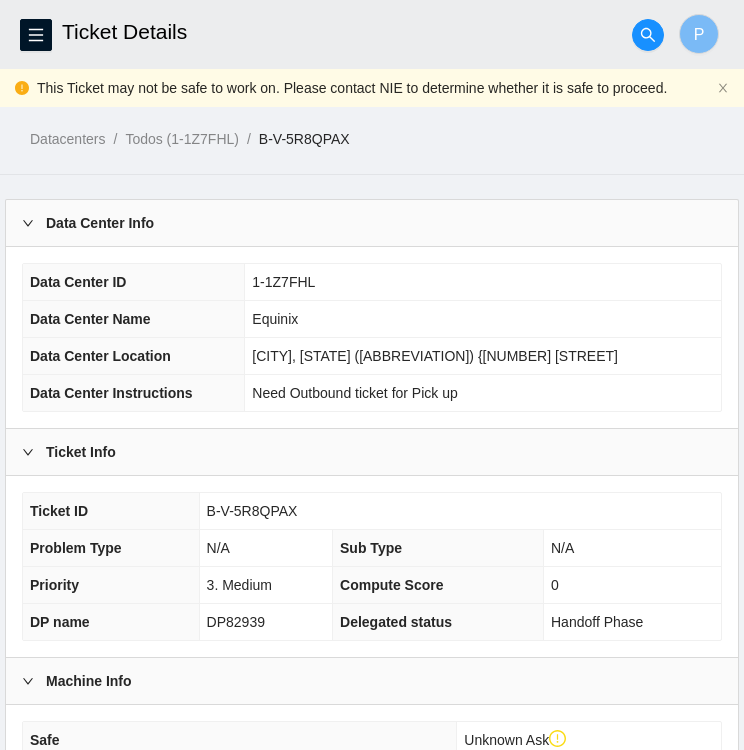 click on "Ticket Info" at bounding box center (372, 452) 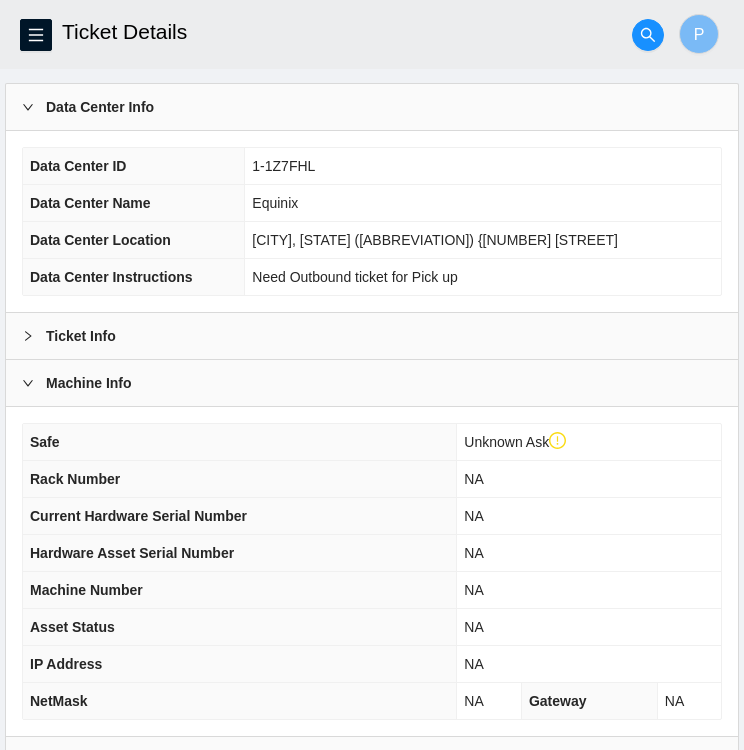 scroll, scrollTop: 333, scrollLeft: 0, axis: vertical 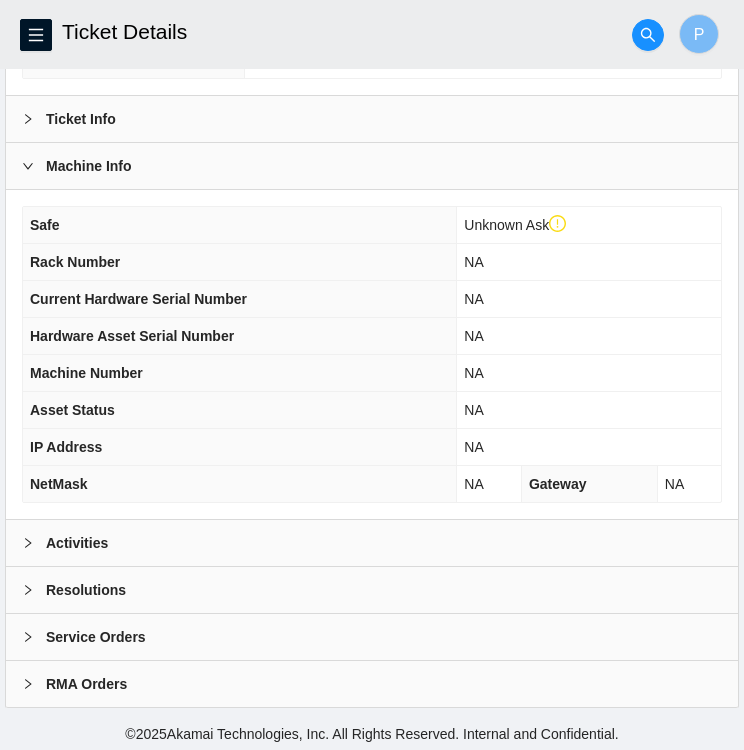 click 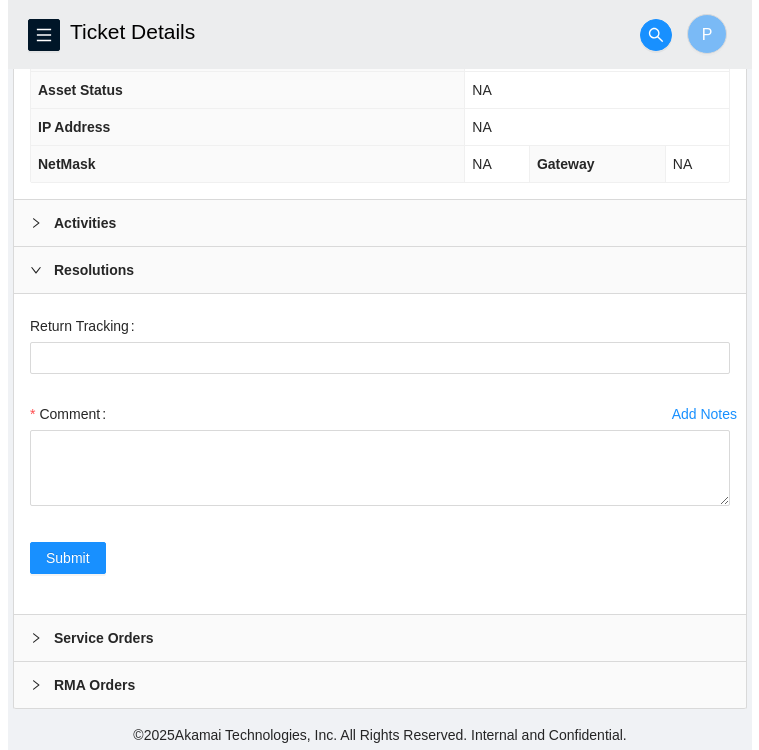 scroll, scrollTop: 0, scrollLeft: 0, axis: both 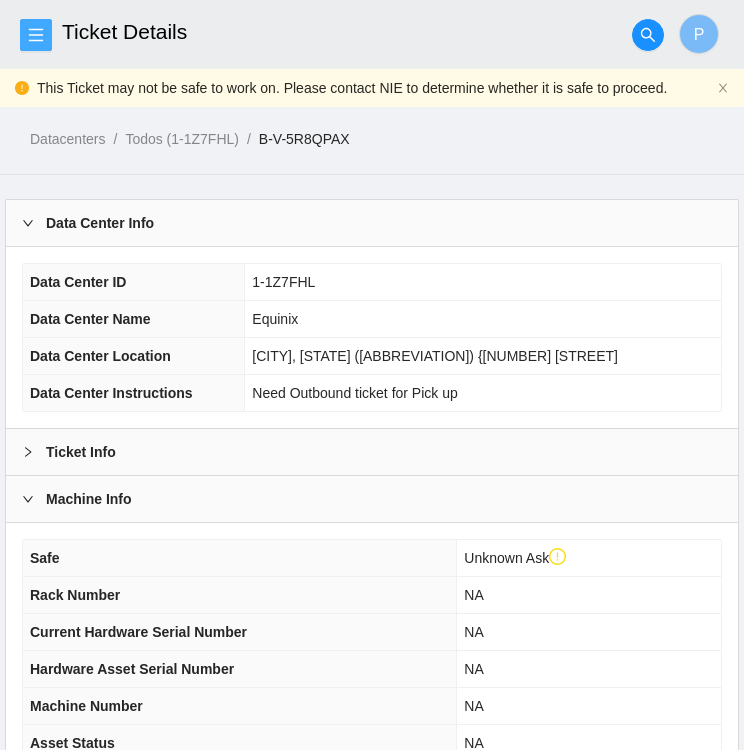 click 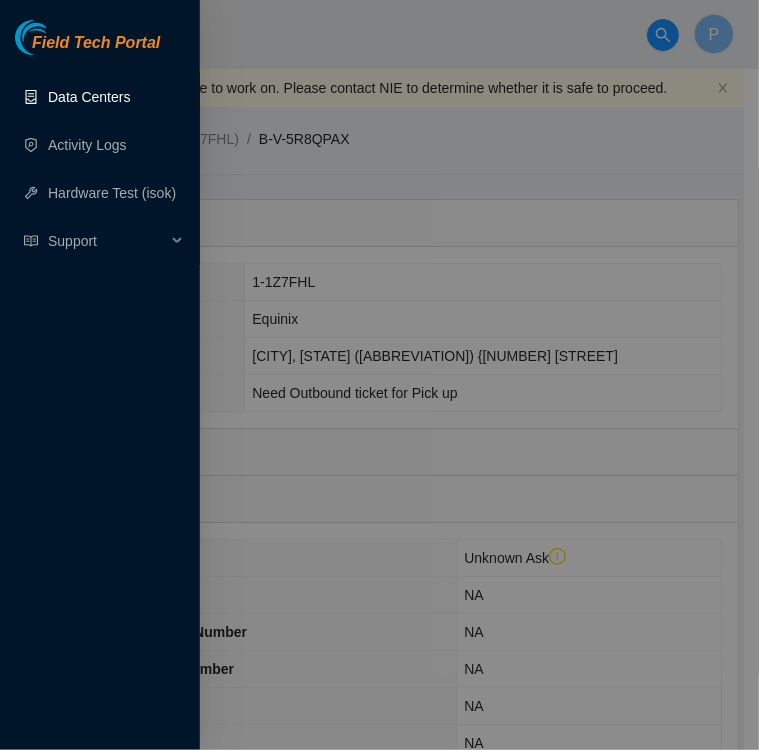 click on "Data Centers" at bounding box center [89, 97] 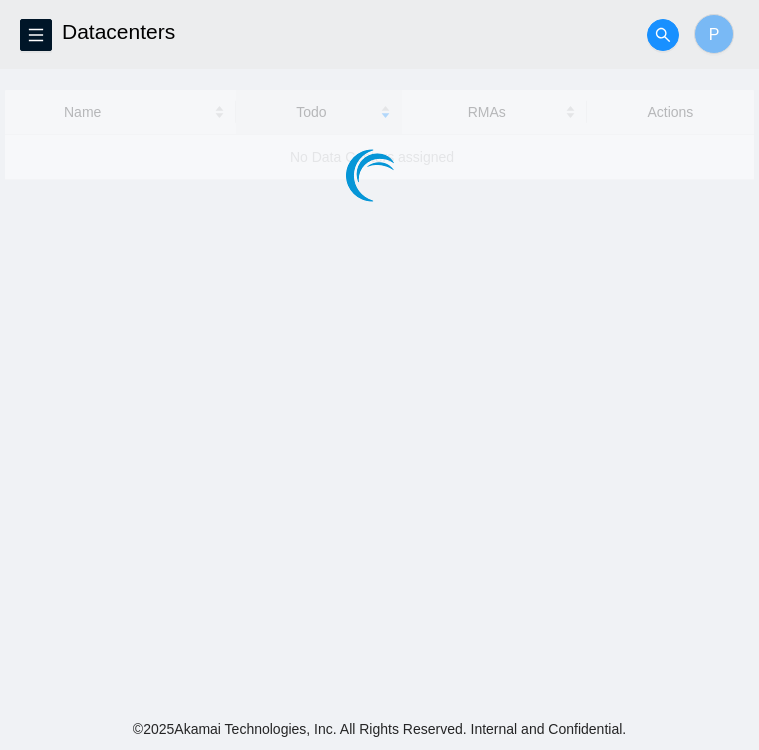 scroll, scrollTop: 0, scrollLeft: 0, axis: both 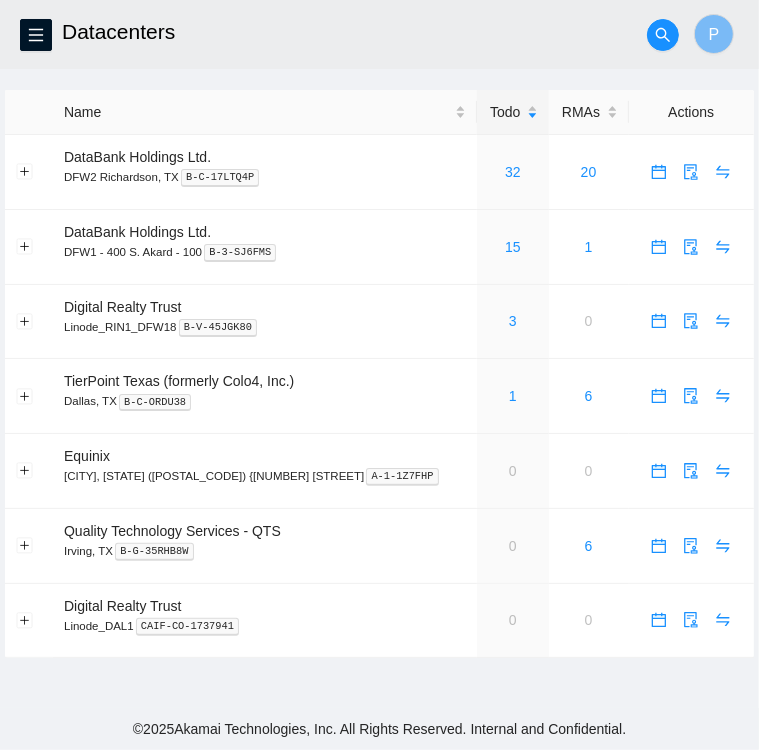click on "Datacenters" at bounding box center (313, 32) 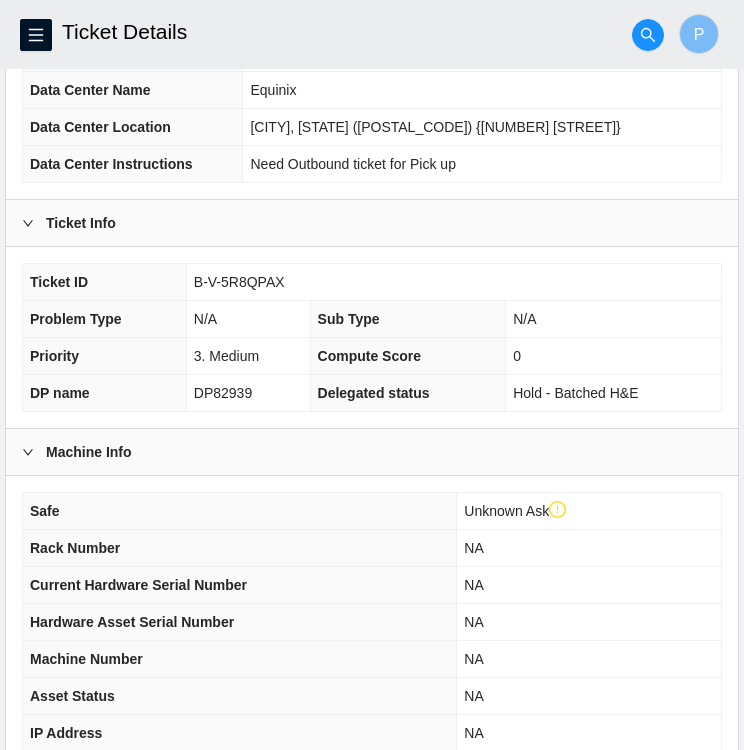 scroll, scrollTop: 0, scrollLeft: 0, axis: both 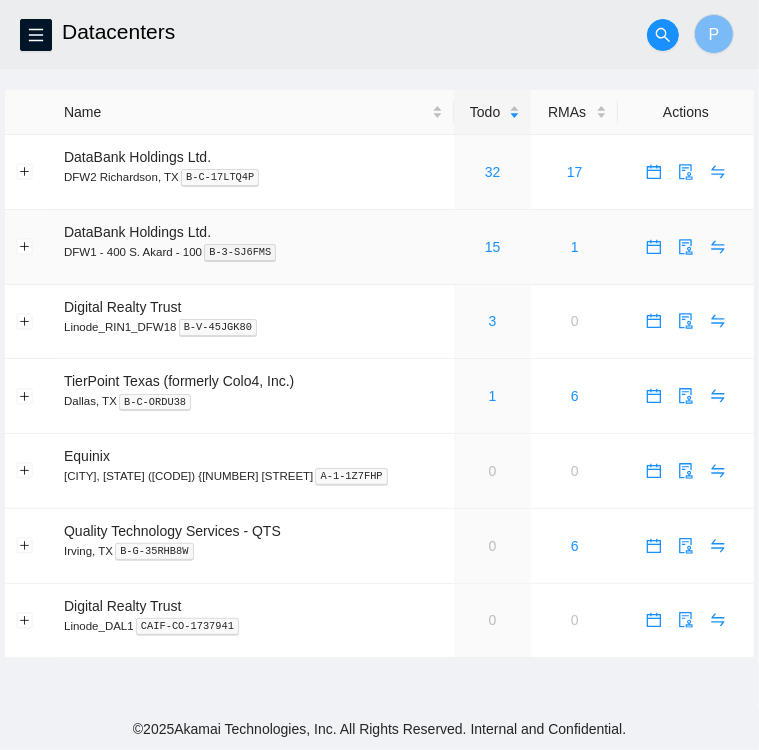 click on "DataBank Holdings Ltd. DFW1 - 400 S. Akard - 100 B-3-SJ6FMS" at bounding box center [253, 247] 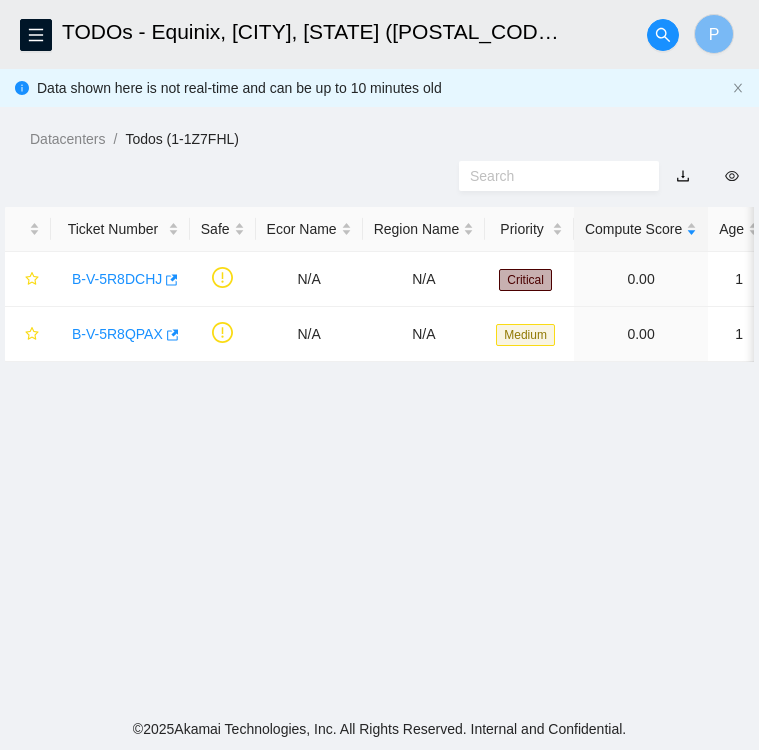 scroll, scrollTop: 0, scrollLeft: 0, axis: both 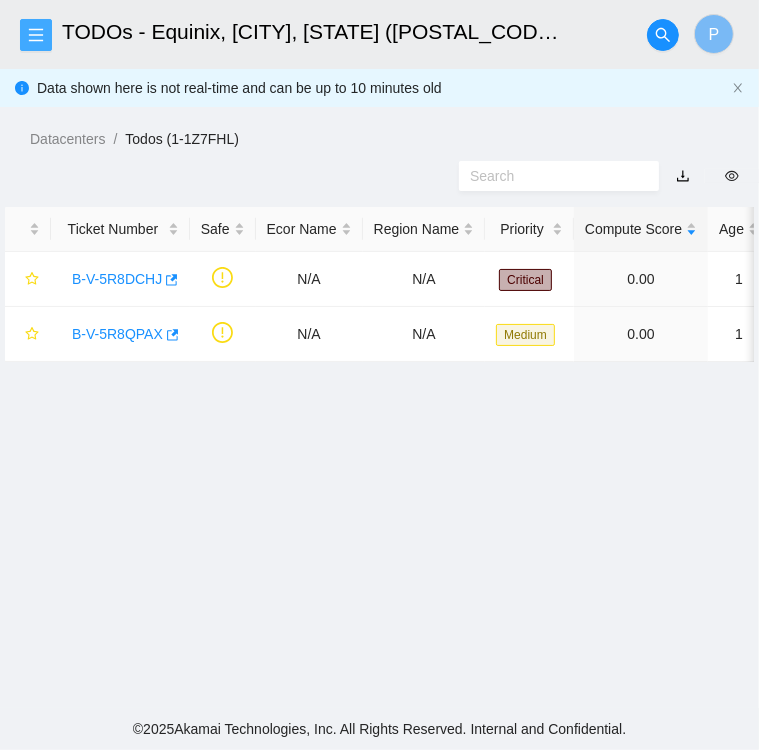 click 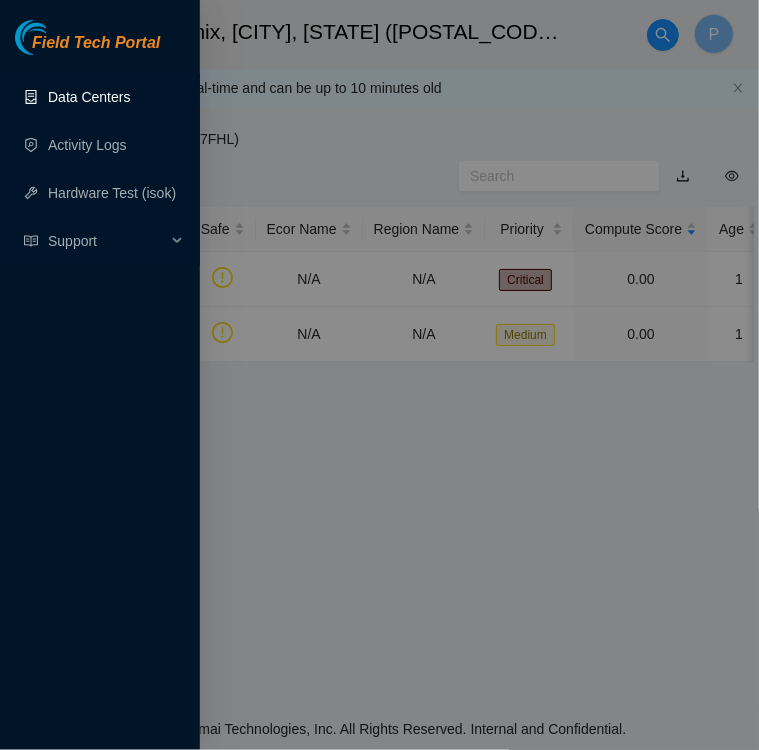 click on "Data Centers" at bounding box center [89, 97] 